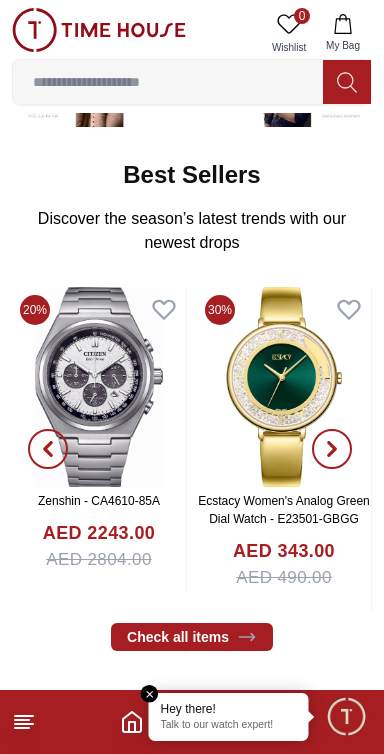 scroll, scrollTop: 0, scrollLeft: 0, axis: both 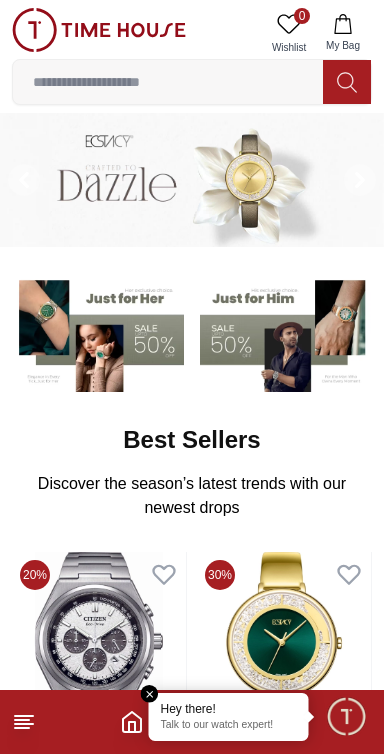 click at bounding box center [168, 82] 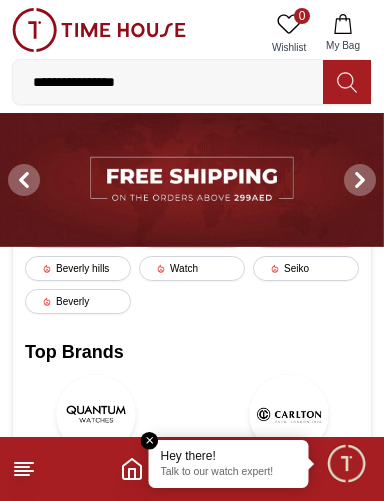type on "**********" 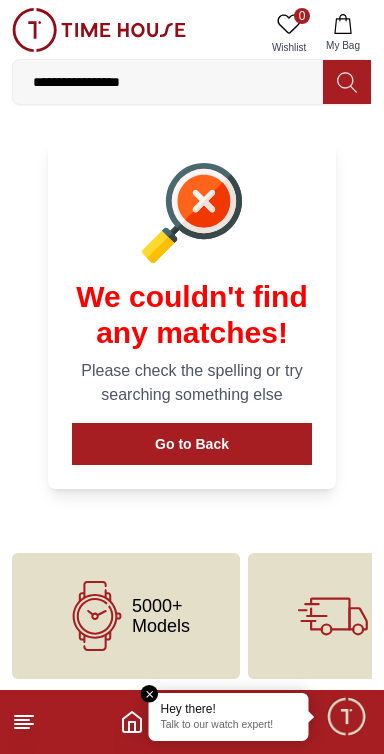 scroll, scrollTop: 93, scrollLeft: 0, axis: vertical 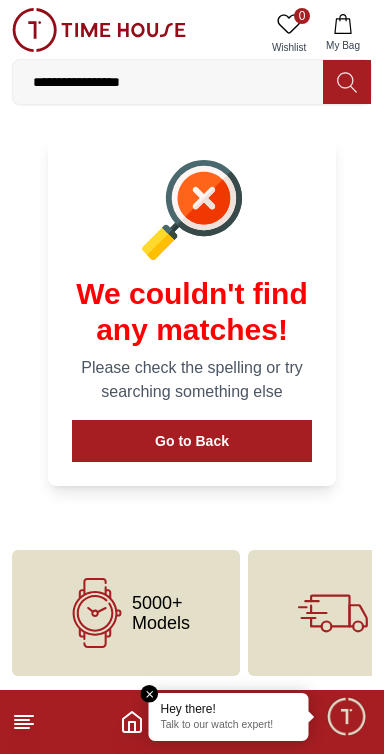 click on "5000+ Models" at bounding box center [126, 613] 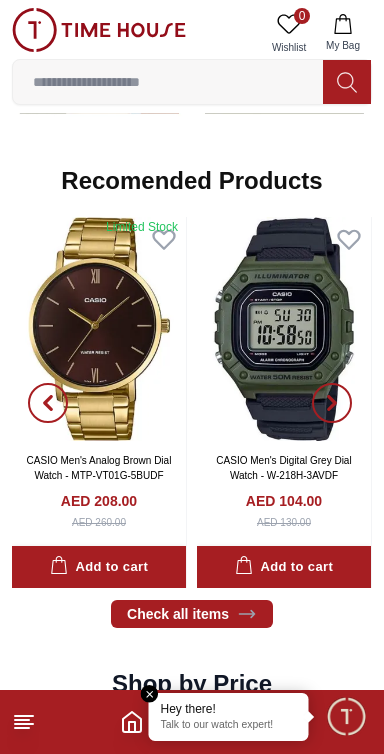 scroll, scrollTop: 1816, scrollLeft: 0, axis: vertical 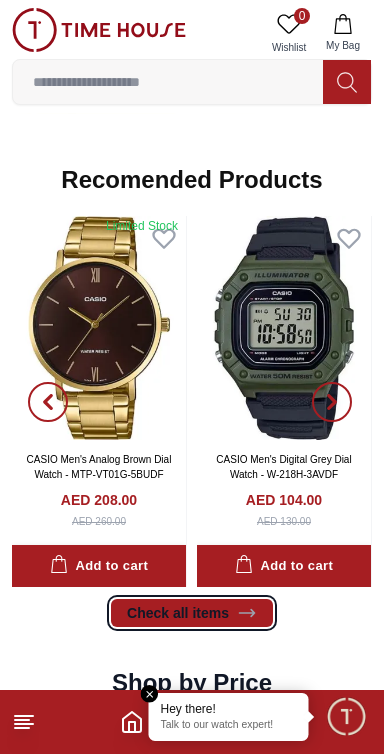click on "Check all items" at bounding box center [192, 613] 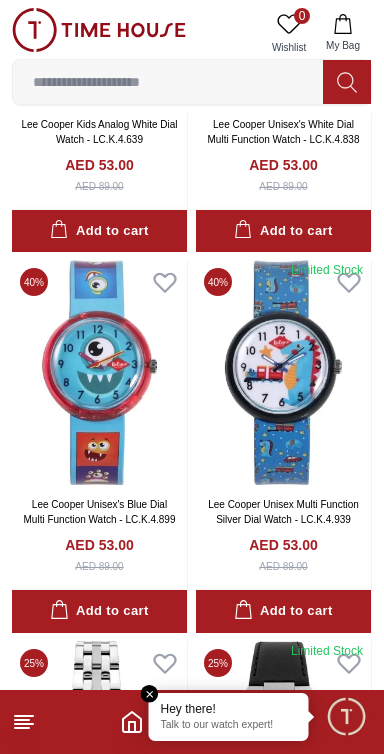 scroll, scrollTop: 3253, scrollLeft: 0, axis: vertical 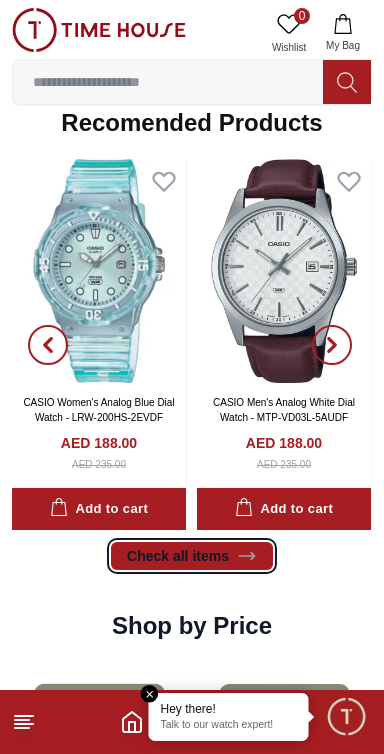 click 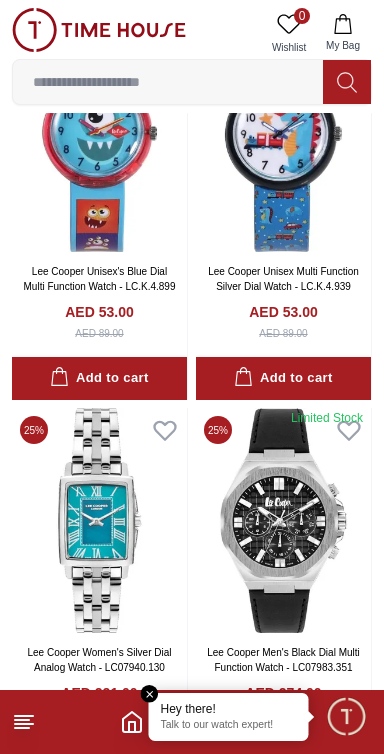 scroll, scrollTop: 3535, scrollLeft: 0, axis: vertical 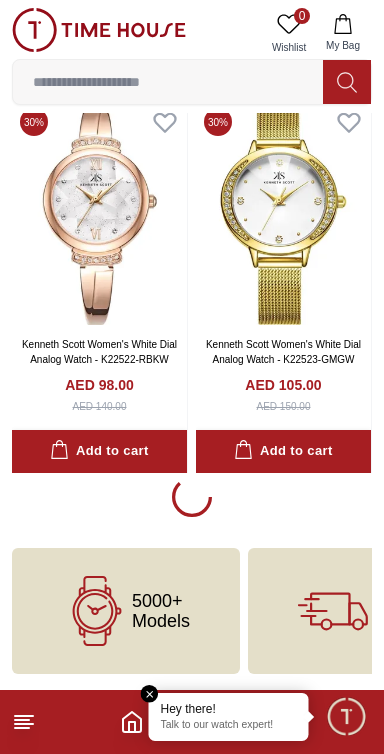 click at bounding box center (192, 500) 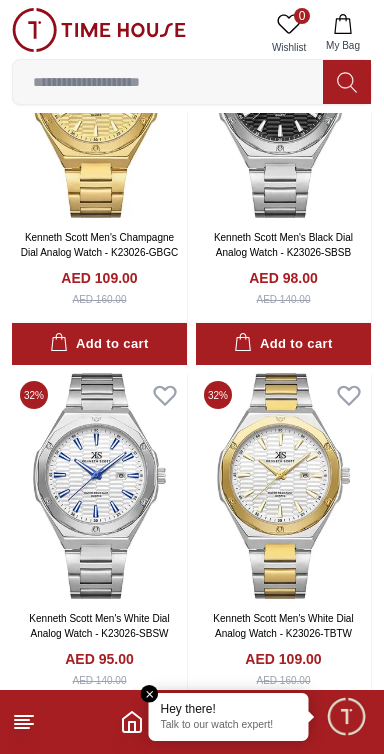 scroll, scrollTop: 14974, scrollLeft: 0, axis: vertical 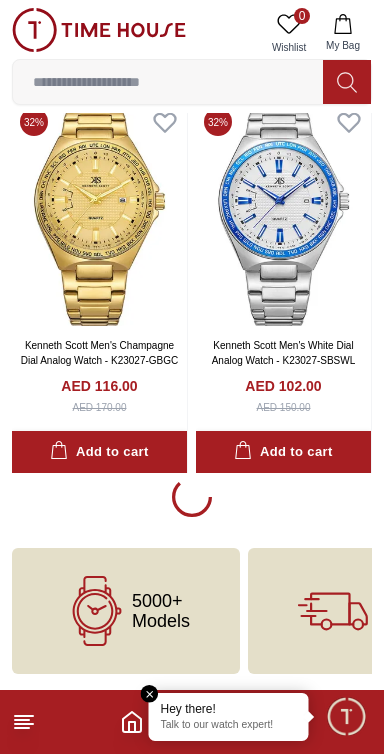 click on "100% Genuine products with International Warranty Shop From [COUNTRY] | العربية |     Currency    | 0 Wishlist My Bag Help Our Stores My Account 0 Wishlist My Bag Home    Filter By Clear Brands Quantum Lee Cooper Slazenger Kenneth Scott Astro Ecstacy Tornado CASIO CITIZEN GUESS ORIENT Michael Kors Police Ducati CERRUTI 1881 G-Shock Lee Cooper Accessories Tsar Bomba Irus Idee Vogue Polaroid Ciga Design Color Black Green Blue Red Dark Blue Silver Silver / Black Orange Rose Gold Grey White Mop White White / Rose Gold Silver / Silver Dark Blue / Silver Silver / Gold Silver / Rose Gold Black / Black Black / Silver Black / Rose Gold Gold Yellow Dark Green Brown White / Silver Light Blue Black /Rose Gold Black /Grey Black /Red Black /Black Black / Rose Gold / Black Rose Gold / Black Rose Gold / Black / Black White Mop / Silver Blue / Rose Gold Pink Green /Silver Purple Silver Silver Silver / Blue Black  / Rose Gold Green / Green Blue / Black Blue / Blue Titanum Navy Blue Military Green Blue / Silver MOP" at bounding box center [192, -7143] 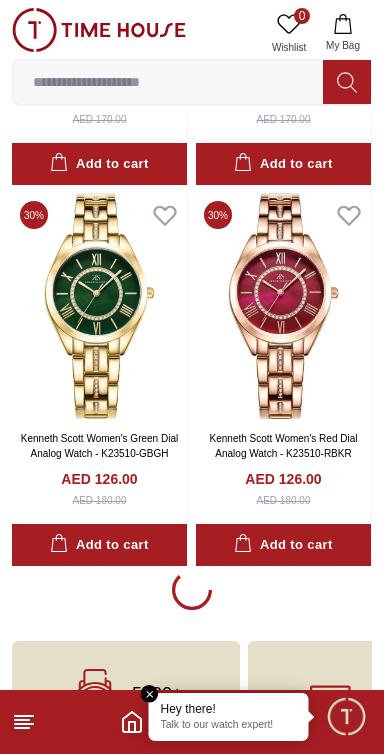 scroll, scrollTop: 22599, scrollLeft: 0, axis: vertical 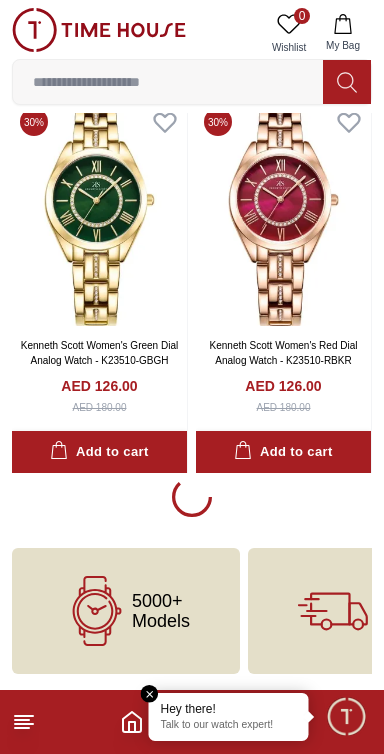 click at bounding box center (192, 500) 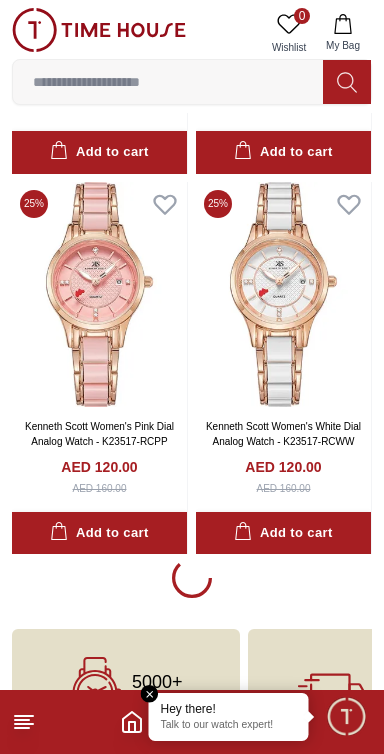 scroll, scrollTop: 26412, scrollLeft: 0, axis: vertical 